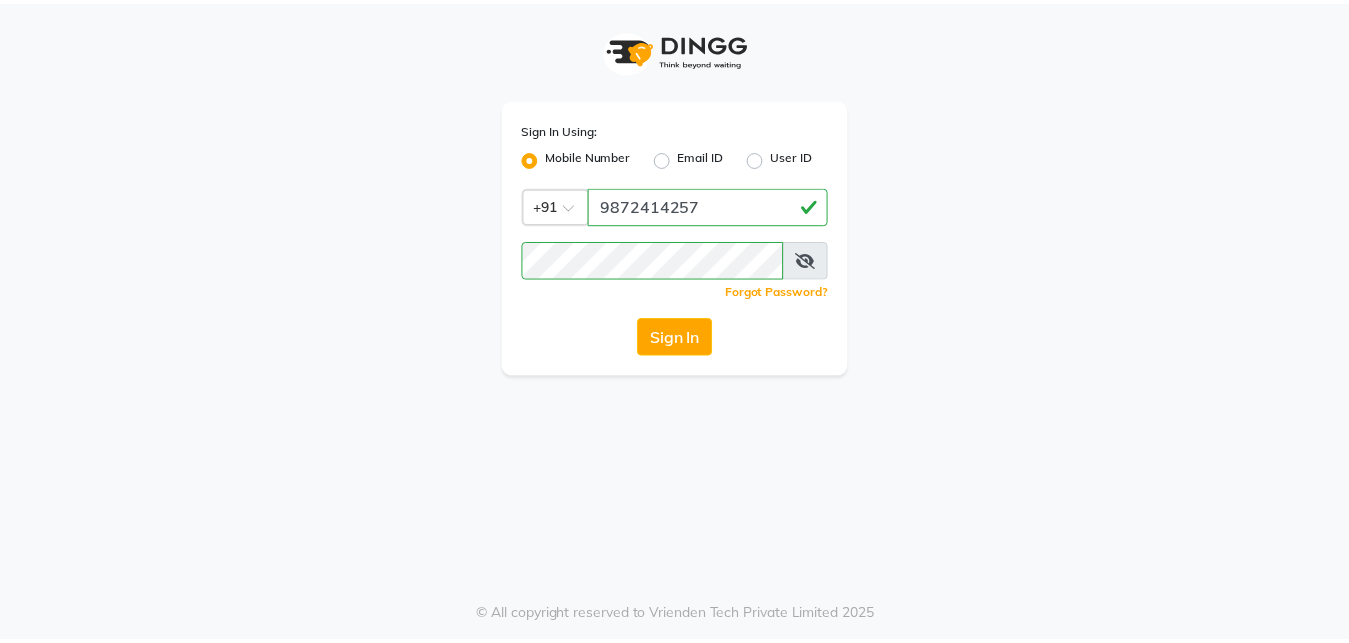 scroll, scrollTop: 0, scrollLeft: 0, axis: both 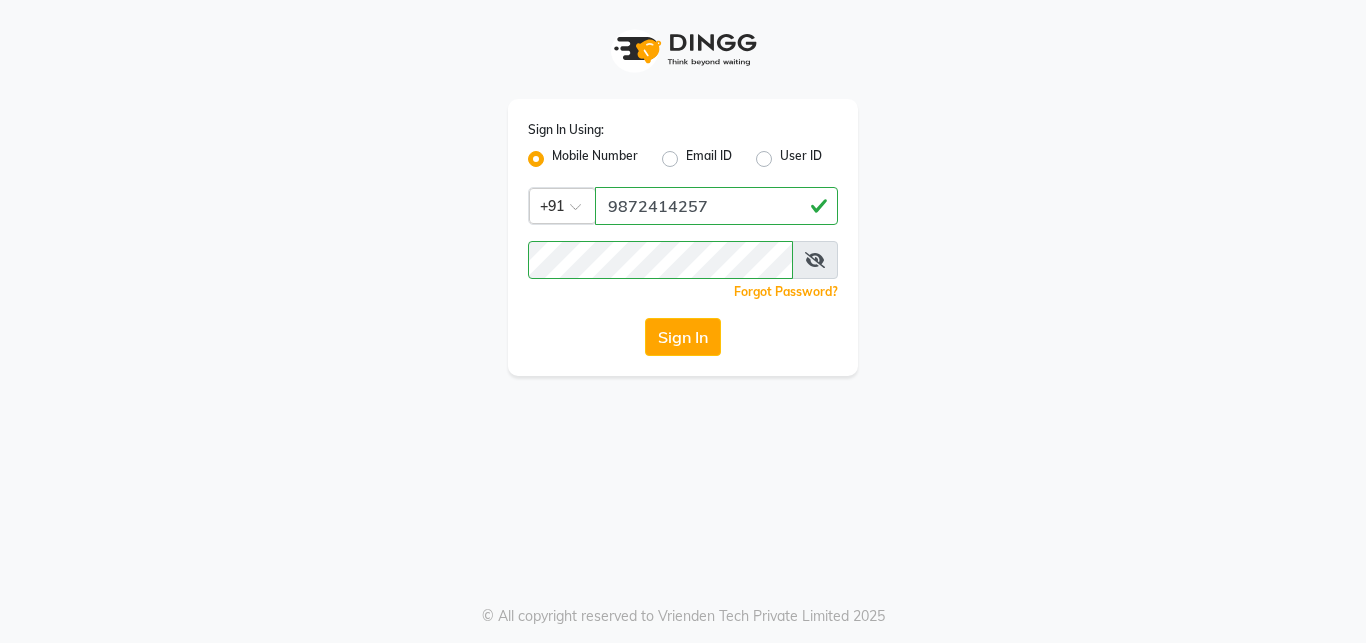 click on "Sign In" 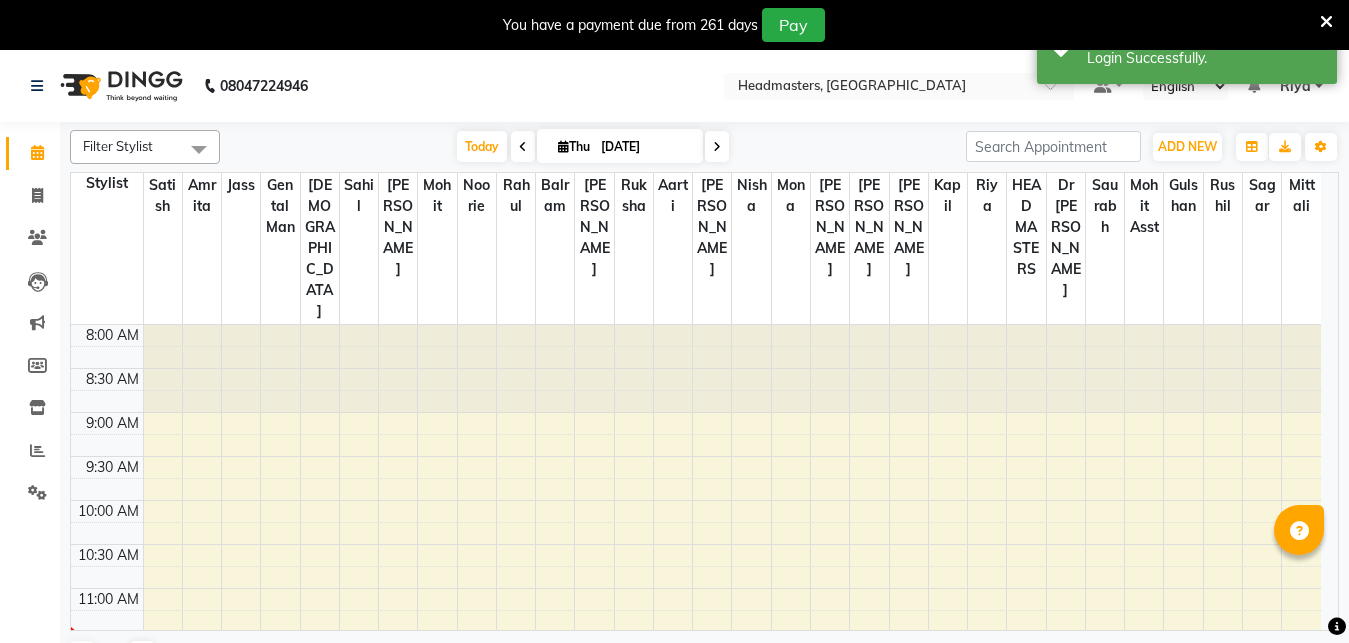 scroll, scrollTop: 0, scrollLeft: 0, axis: both 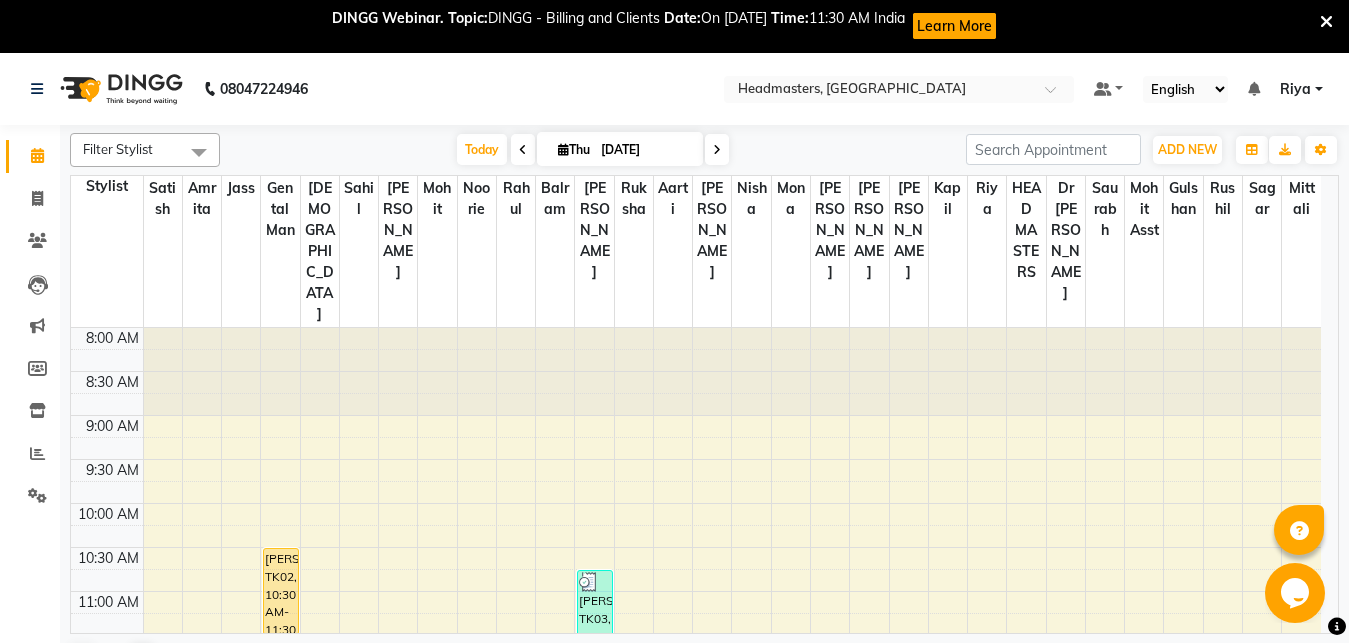 click at bounding box center [563, 149] 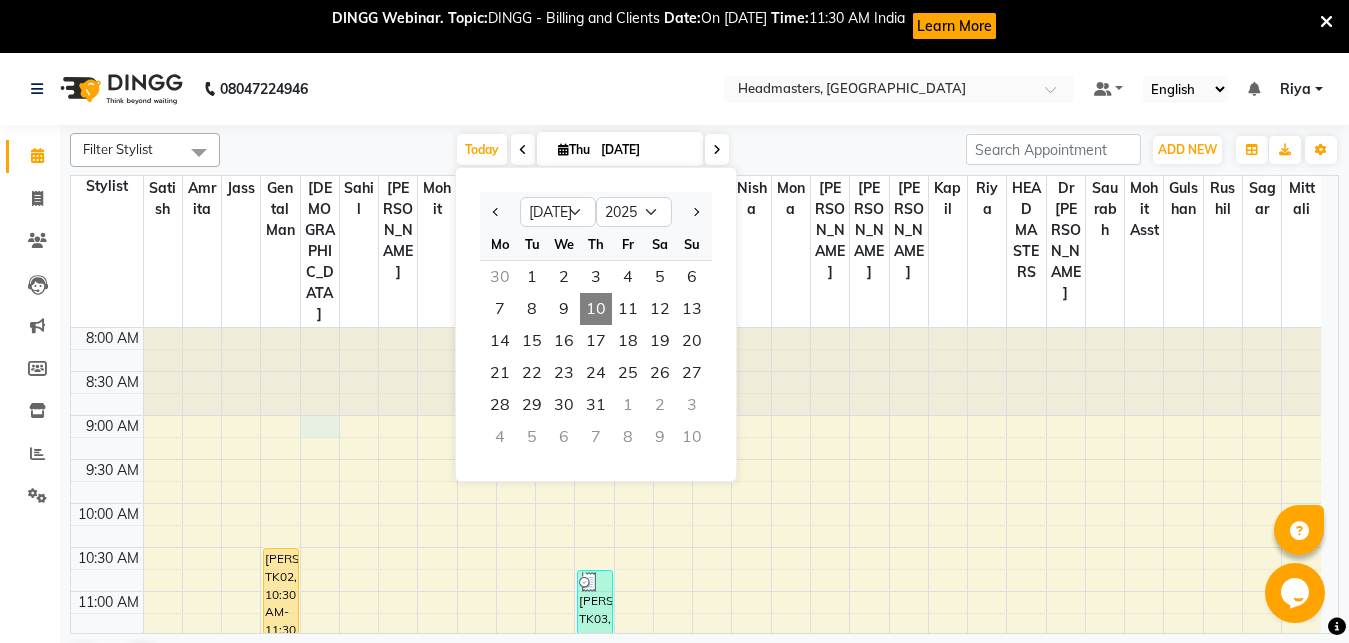 click on "8:00 AM 8:30 AM 9:00 AM 9:30 AM 10:00 AM 10:30 AM 11:00 AM 11:30 AM 12:00 PM 12:30 PM 1:00 PM 1:30 PM 2:00 PM 2:30 PM 3:00 PM 3:30 PM 4:00 PM 4:30 PM 5:00 PM 5:30 PM 6:00 PM 6:30 PM 7:00 PM 7:30 PM 8:00 PM 8:30 PM 9:00 PM 9:30 PM    Shubhankar Chopra, TK02, 10:30 AM-11:30 AM, HCG - Hair Cut by Senior Hair Stylist     Amarjeet kaur, TK03, 10:45 AM-11:45 AM, HCL - Hair Cut by Senior Hair Stylist" at bounding box center (696, 943) 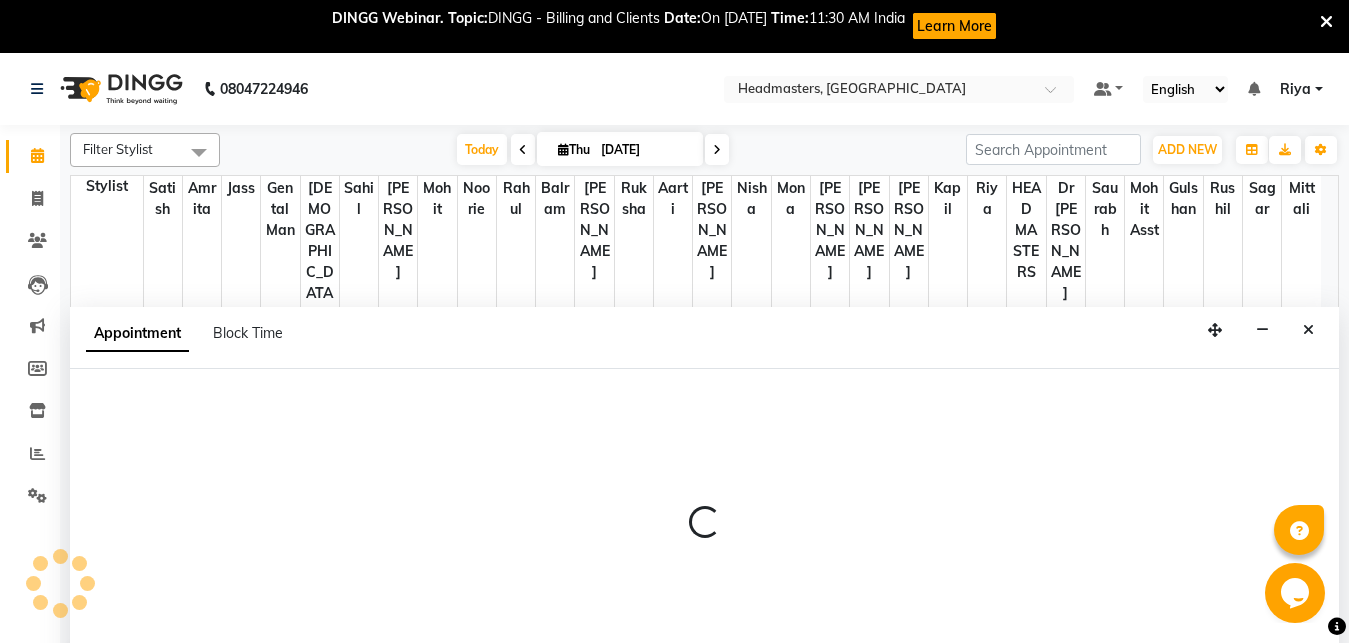 scroll, scrollTop: 53, scrollLeft: 0, axis: vertical 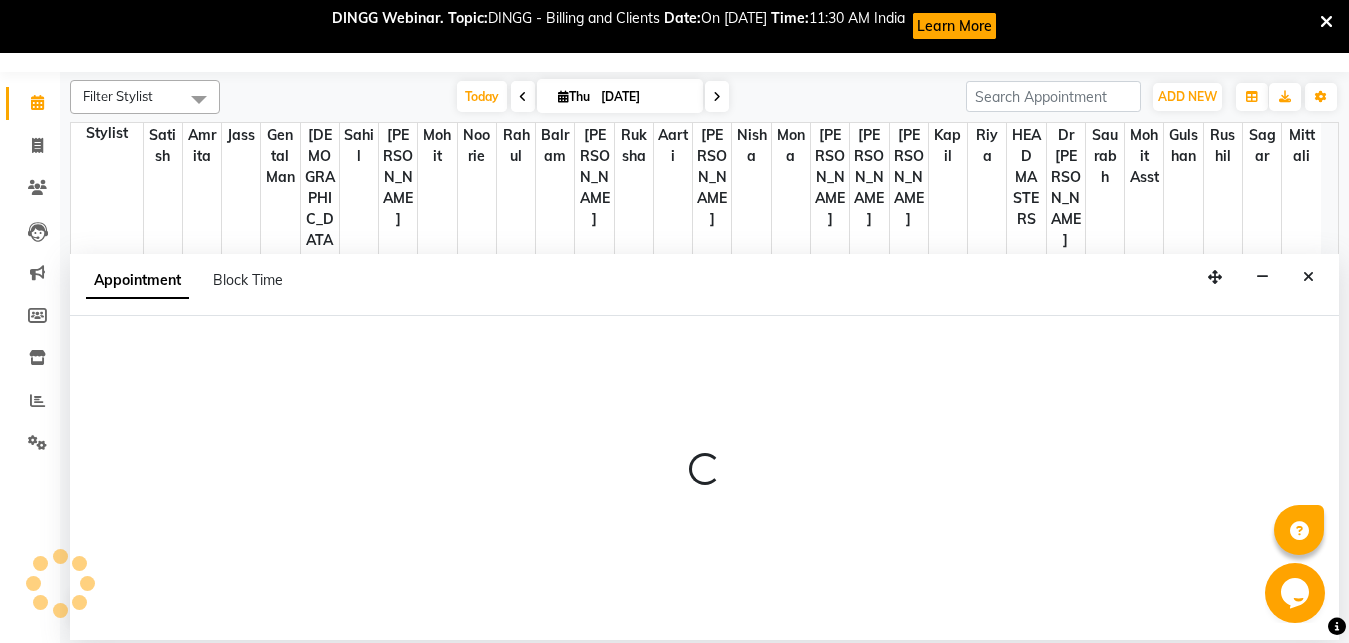 select on "60719" 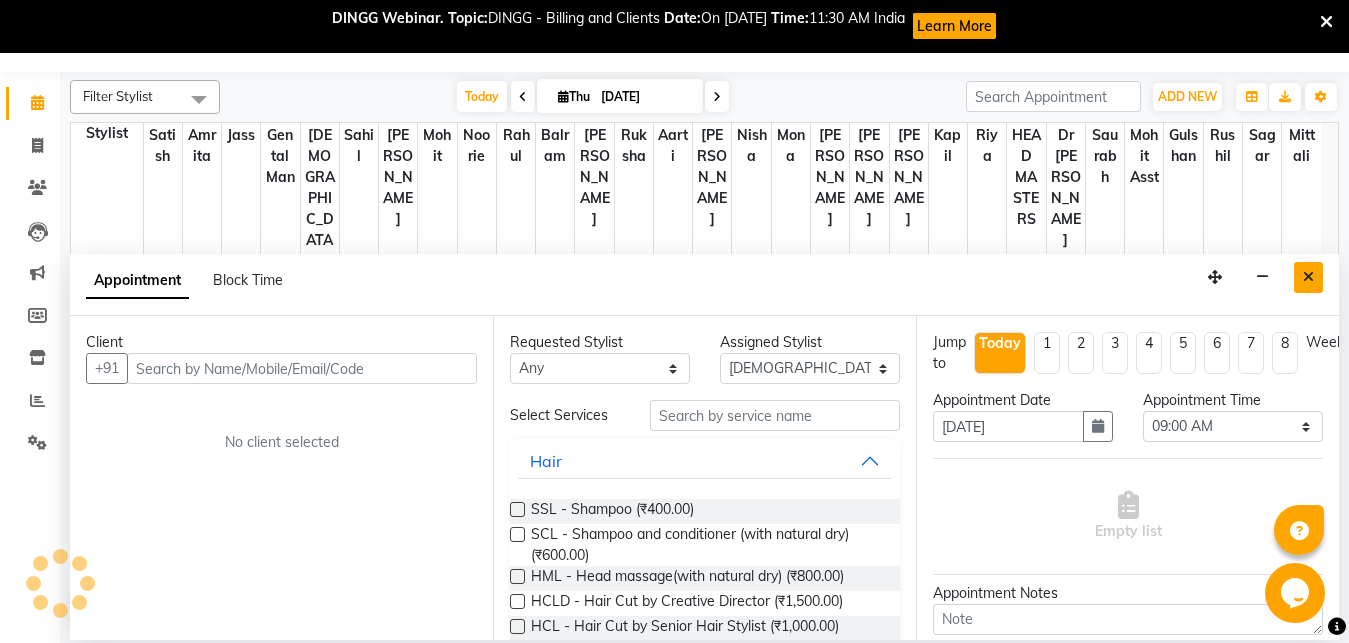click at bounding box center [1308, 277] 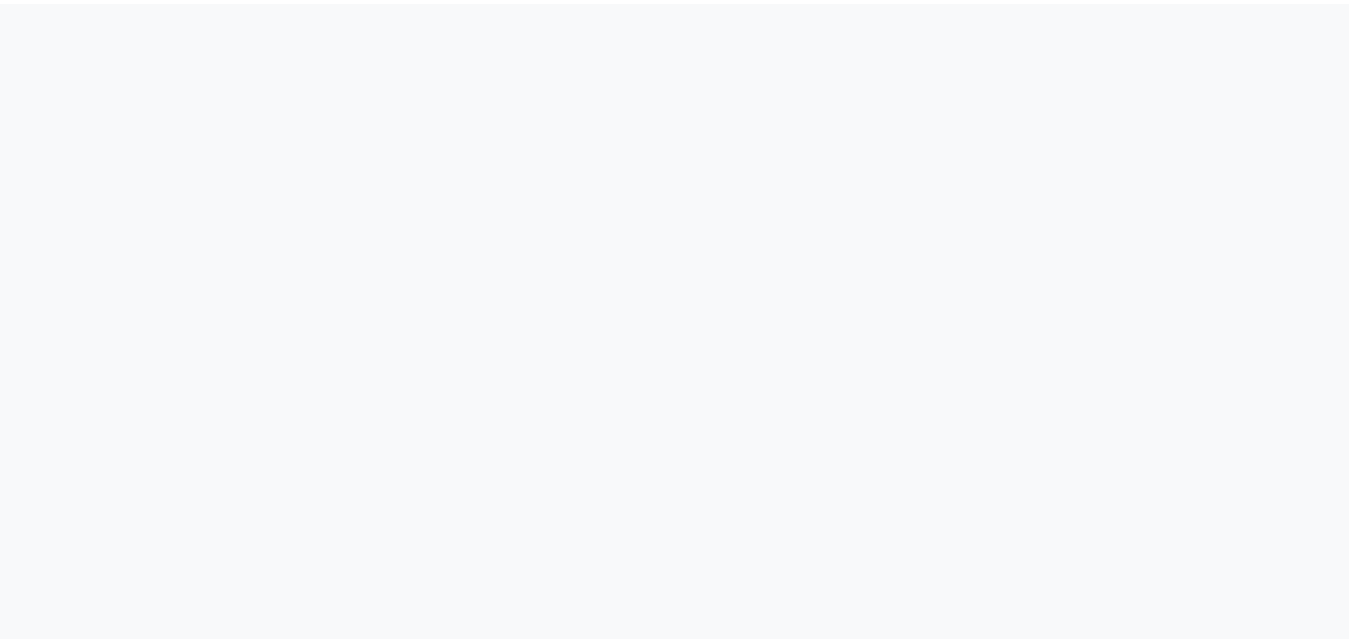 scroll, scrollTop: 0, scrollLeft: 0, axis: both 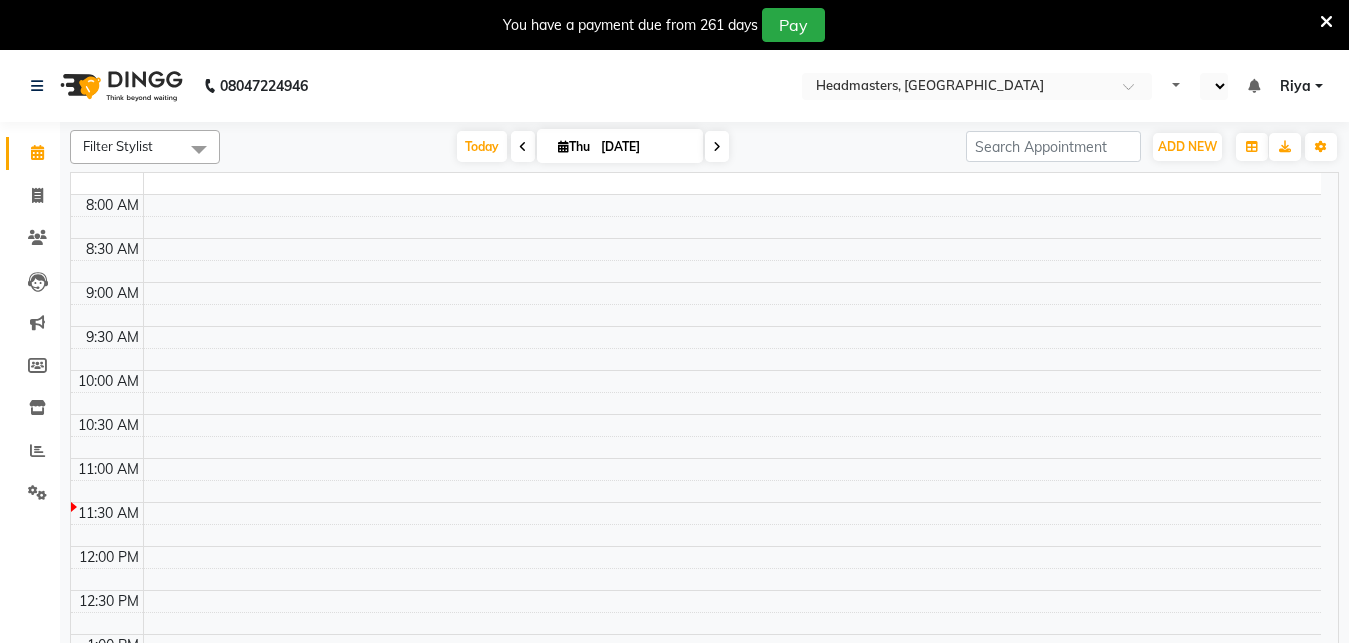 select on "en" 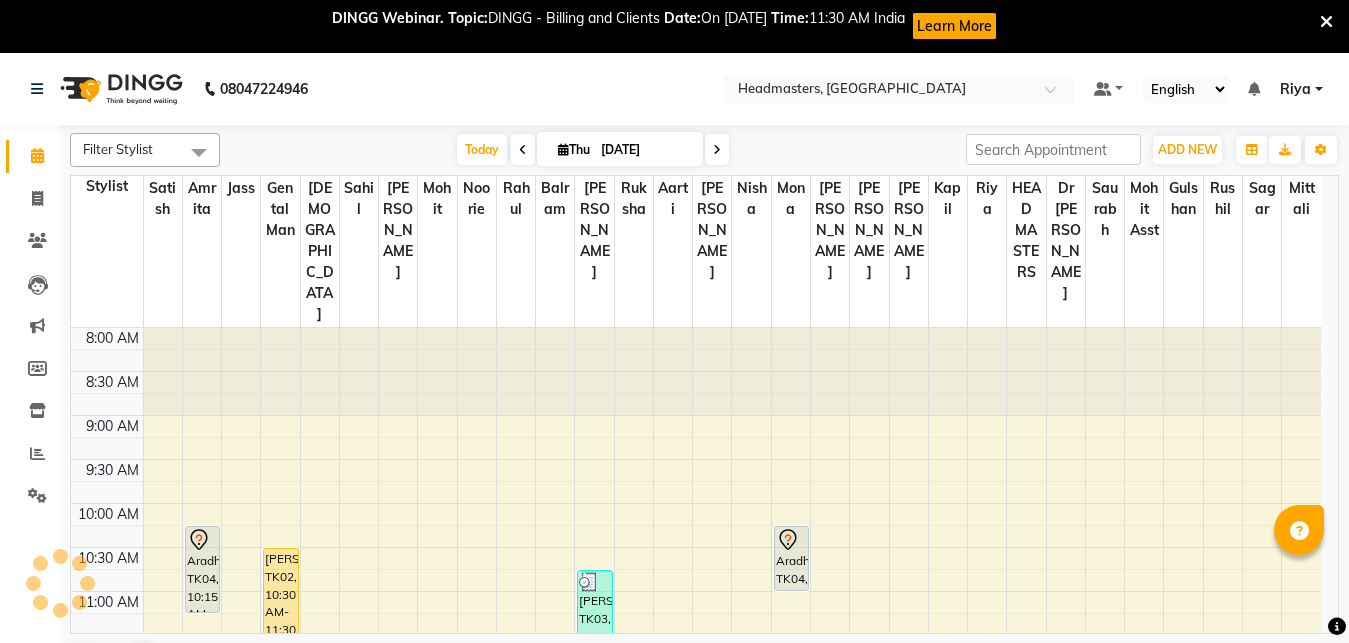 scroll, scrollTop: 0, scrollLeft: 0, axis: both 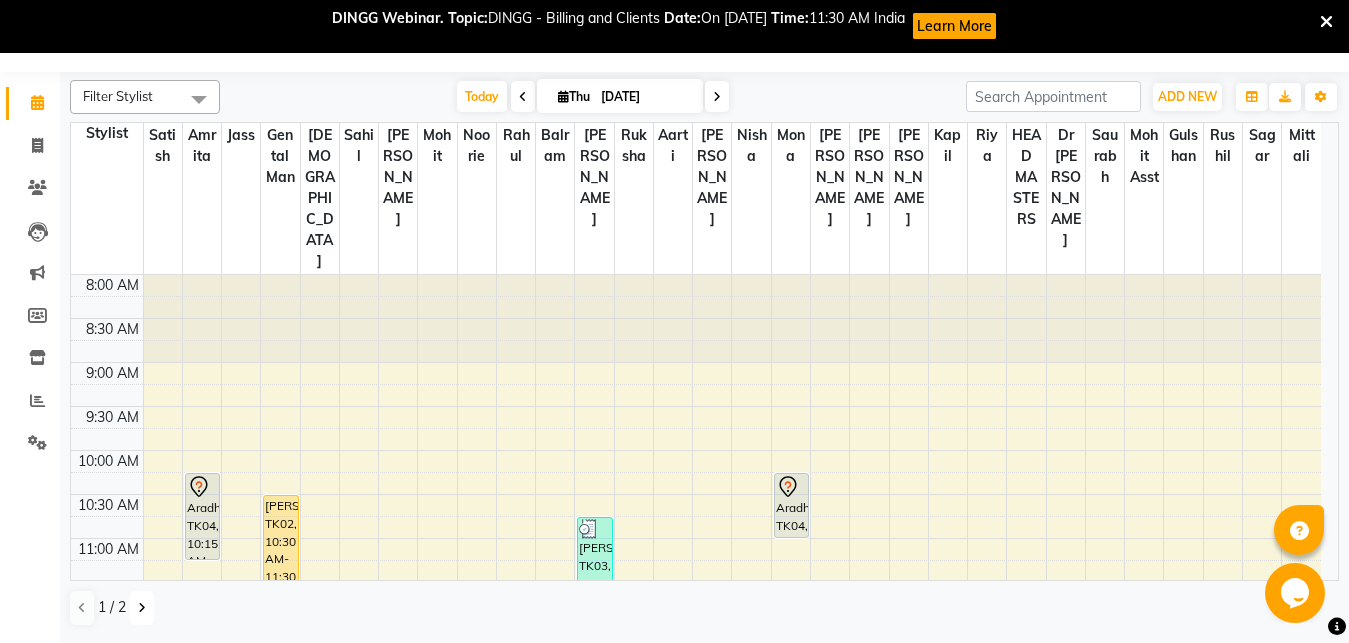 click at bounding box center [142, 608] 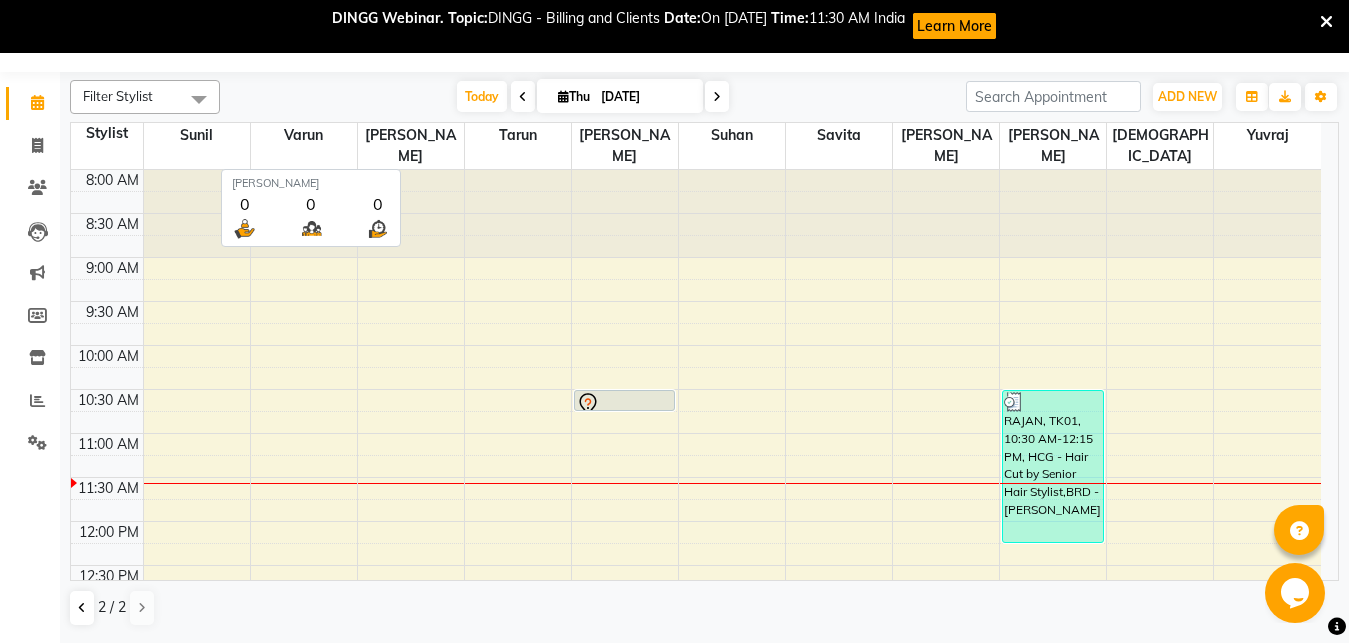 scroll, scrollTop: 0, scrollLeft: 0, axis: both 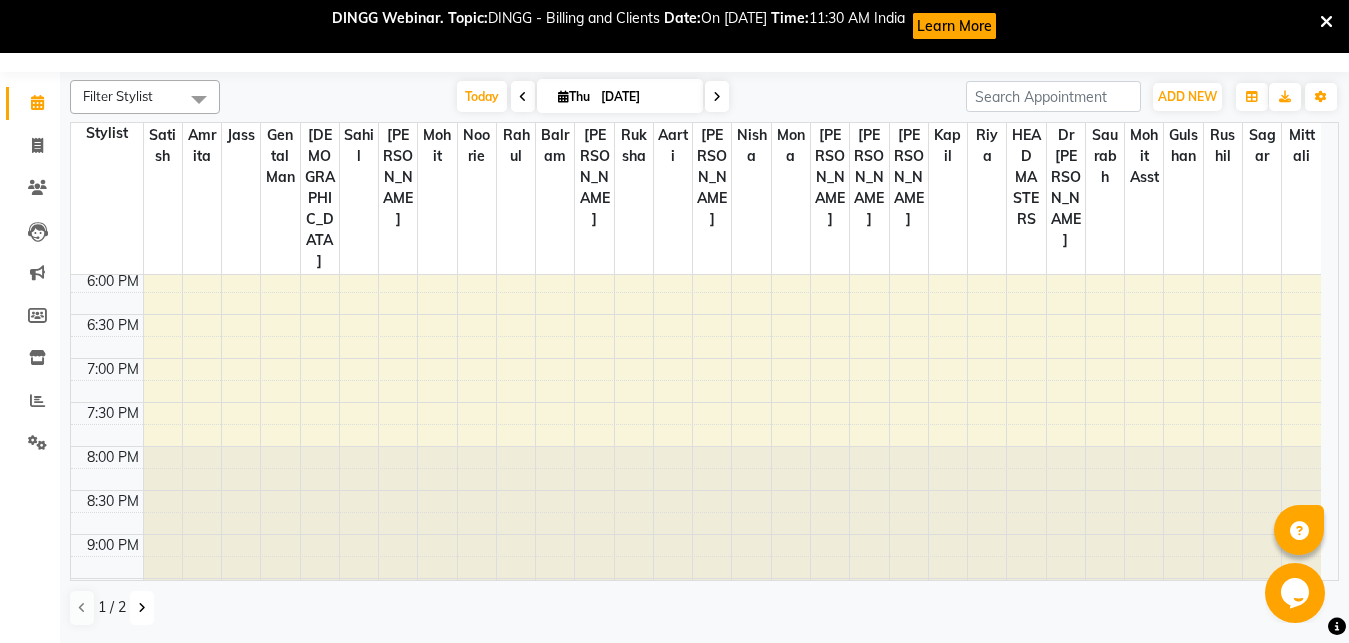click at bounding box center [142, 608] 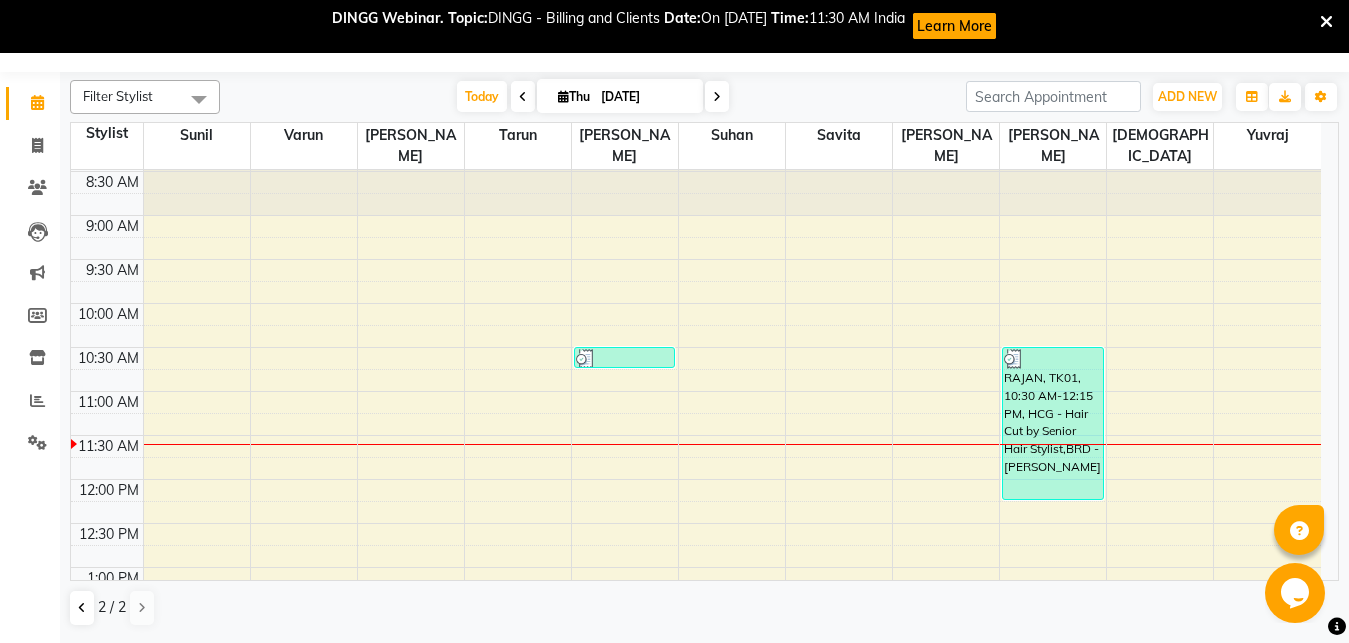 scroll, scrollTop: 0, scrollLeft: 0, axis: both 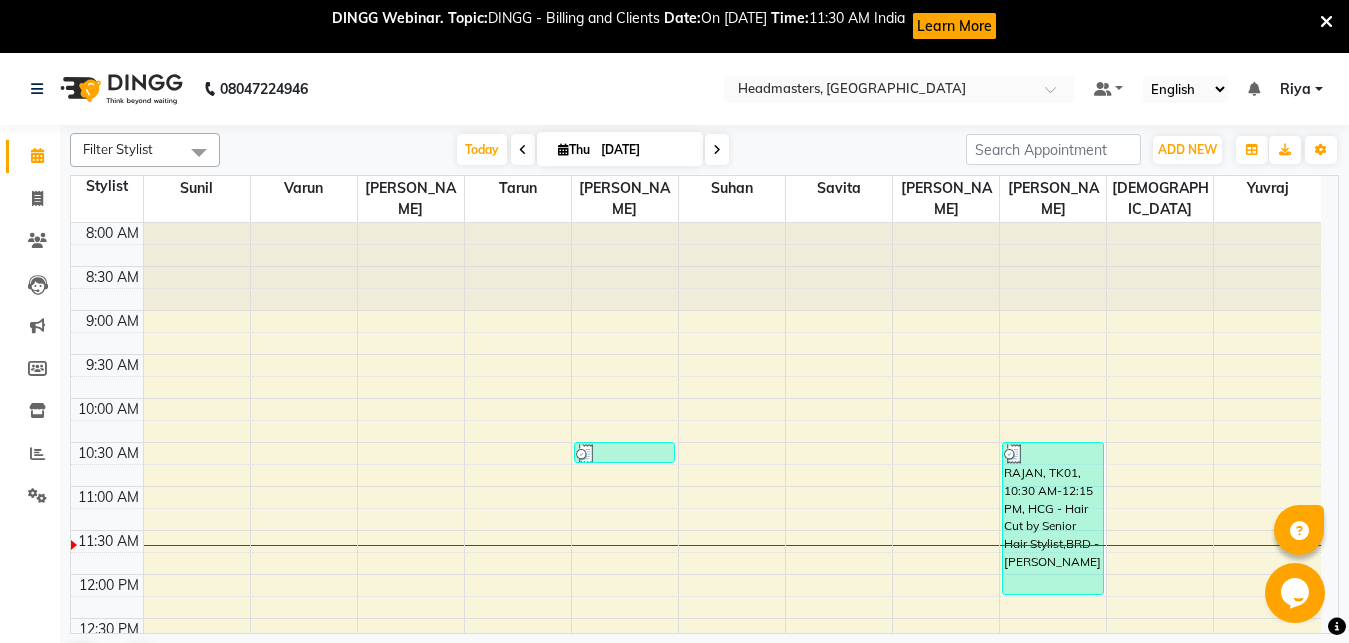 click on "8:00 AM 8:30 AM 9:00 AM 9:30 AM 10:00 AM 10:30 AM 11:00 AM 11:30 AM 12:00 PM 12:30 PM 1:00 PM 1:30 PM 2:00 PM 2:30 PM 3:00 PM 3:30 PM 4:00 PM 4:30 PM 5:00 PM 5:30 PM 6:00 PM 6:30 PM 7:00 PM 7:30 PM 8:00 PM 8:30 PM 9:00 PM 9:30 PM     [PERSON_NAME], TK04, 10:30 AM-10:45 AM, HS - [GEOGRAPHIC_DATA], 10:30 AM-12:15 PM, HCG - Hair Cut by Senior Hair Stylist,BRD - [PERSON_NAME]" at bounding box center [696, 838] 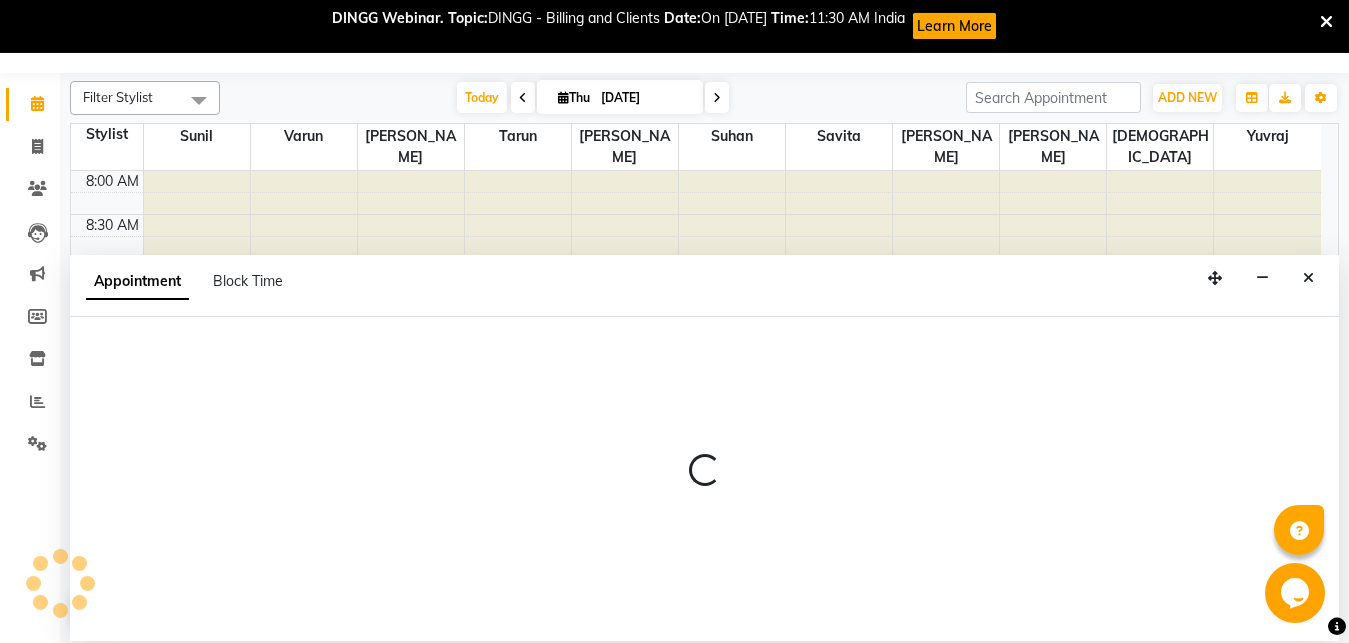 scroll, scrollTop: 53, scrollLeft: 0, axis: vertical 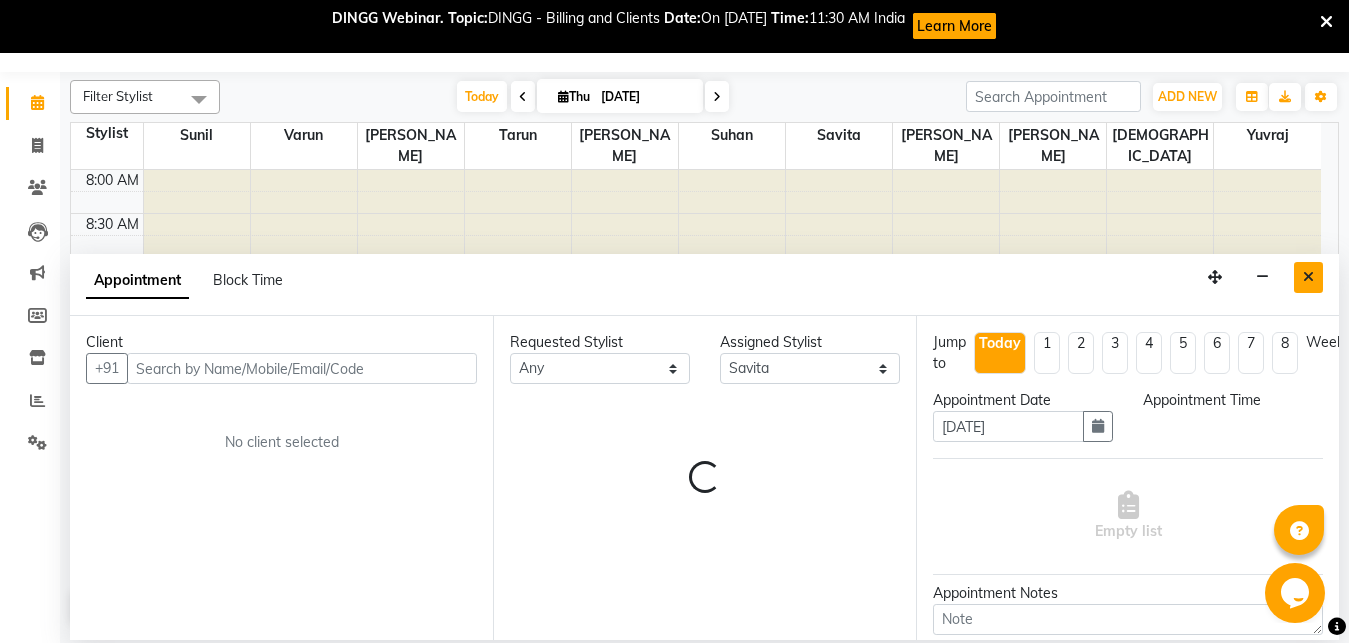 click at bounding box center (1308, 277) 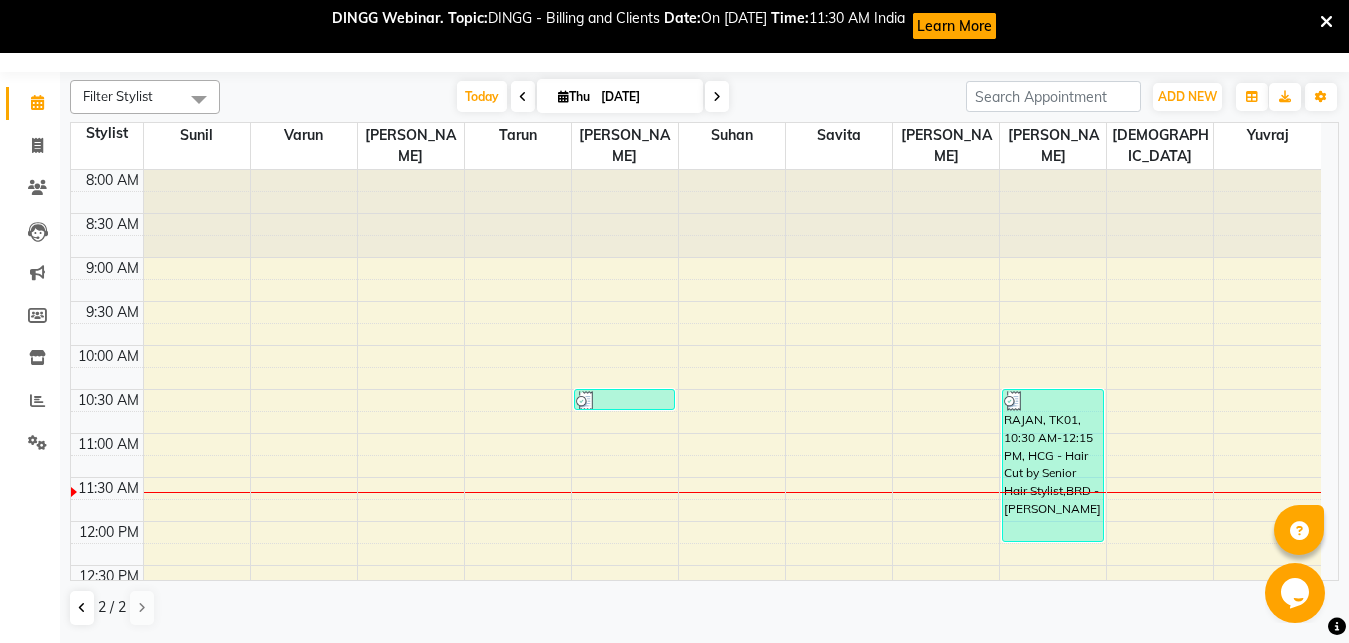 scroll, scrollTop: 0, scrollLeft: 0, axis: both 